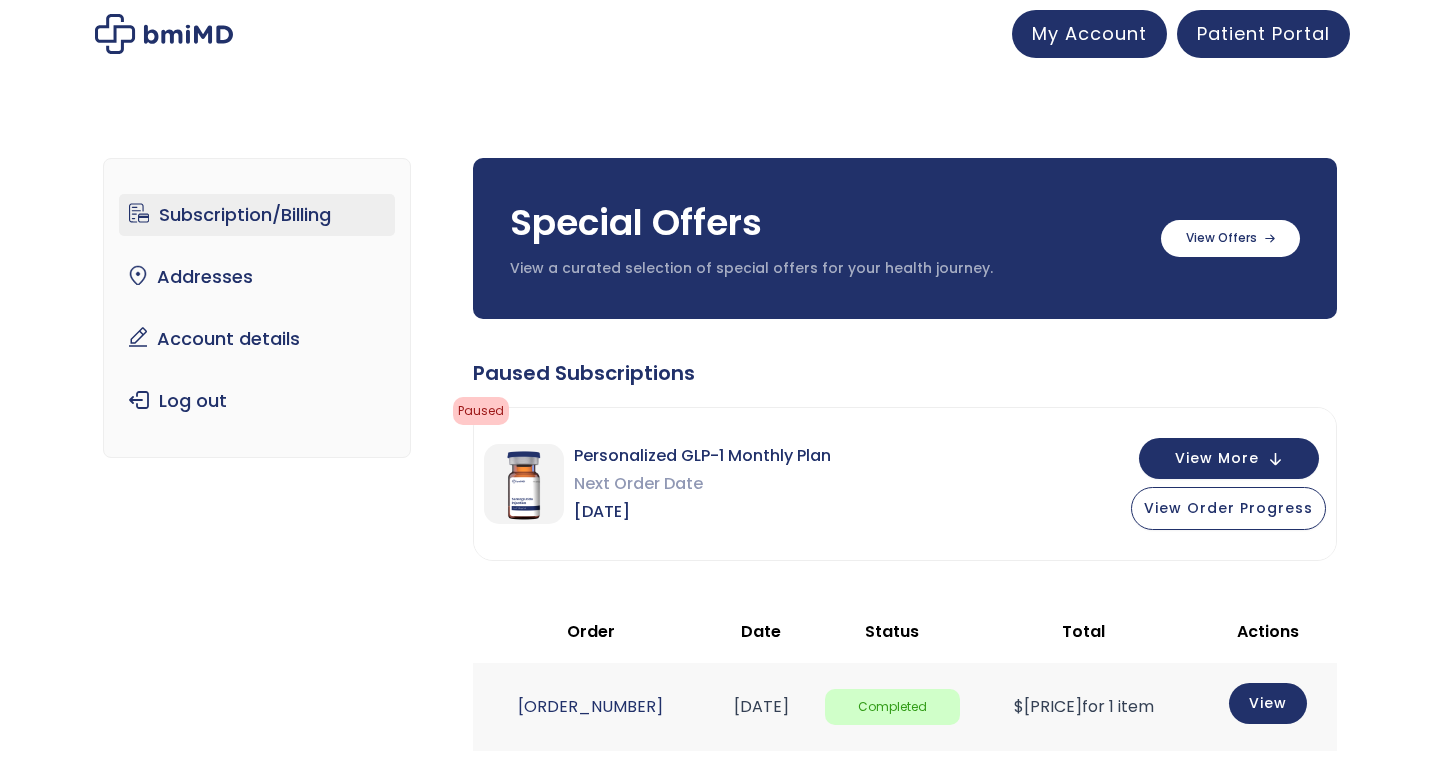 scroll, scrollTop: 0, scrollLeft: 0, axis: both 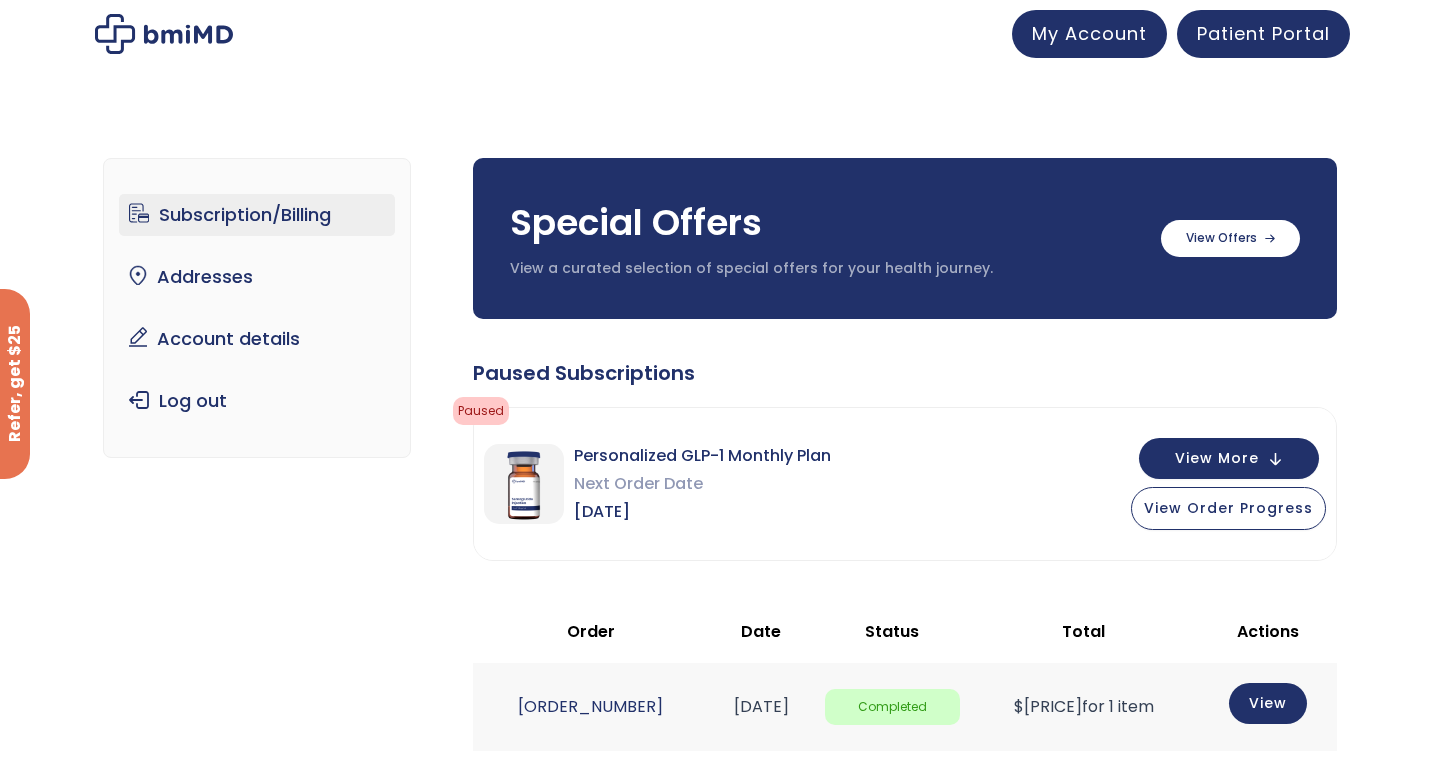 click at bounding box center (164, 34) 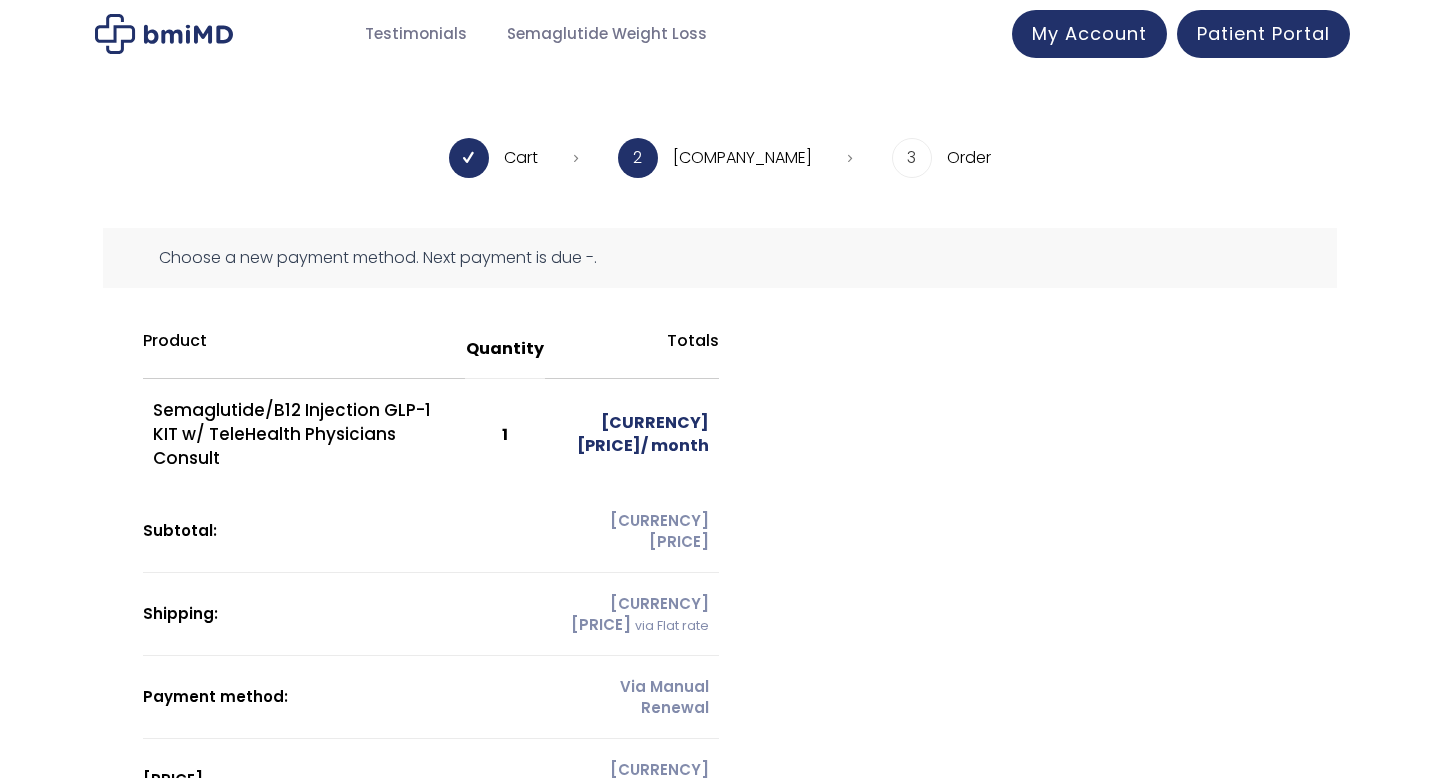scroll, scrollTop: 0, scrollLeft: 0, axis: both 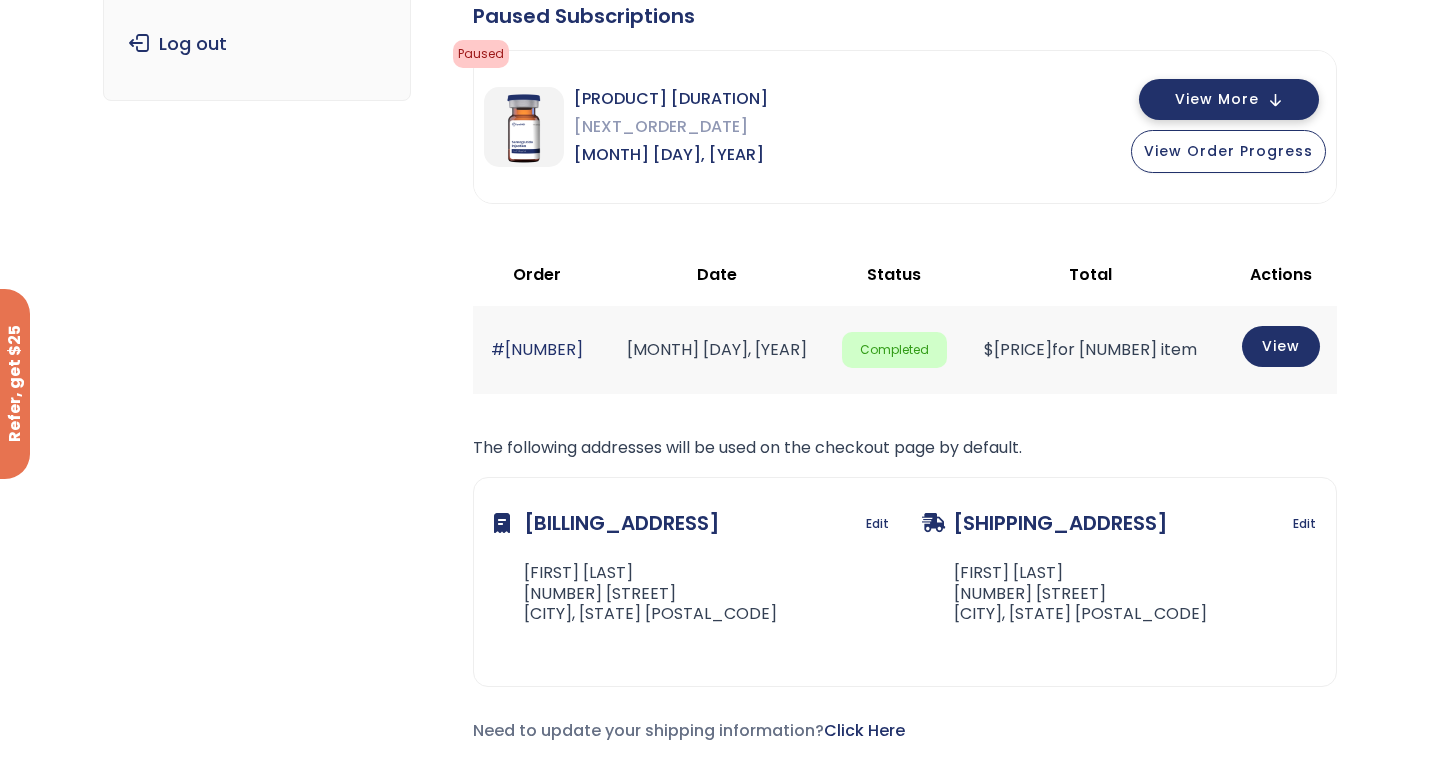 click on "View More" at bounding box center (1217, 99) 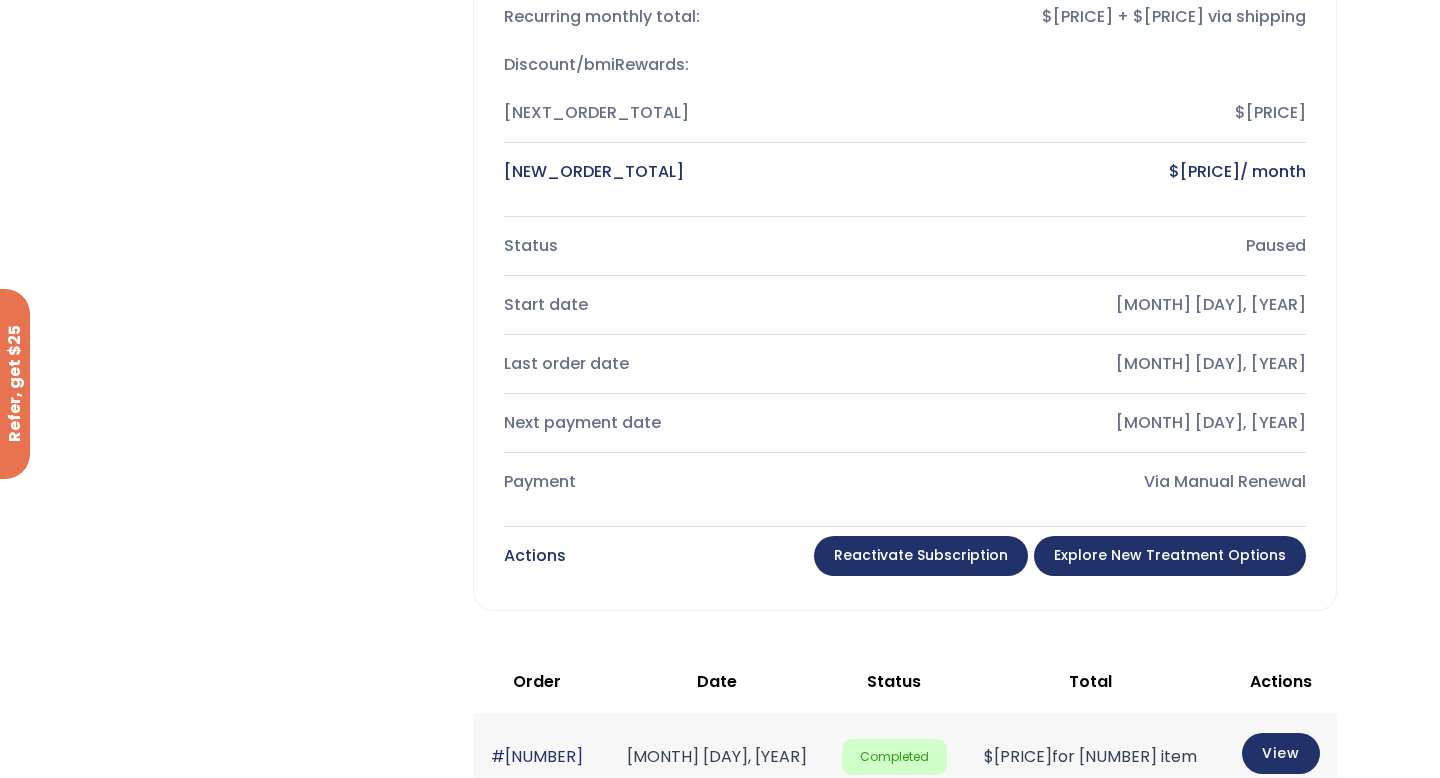 scroll, scrollTop: 802, scrollLeft: 0, axis: vertical 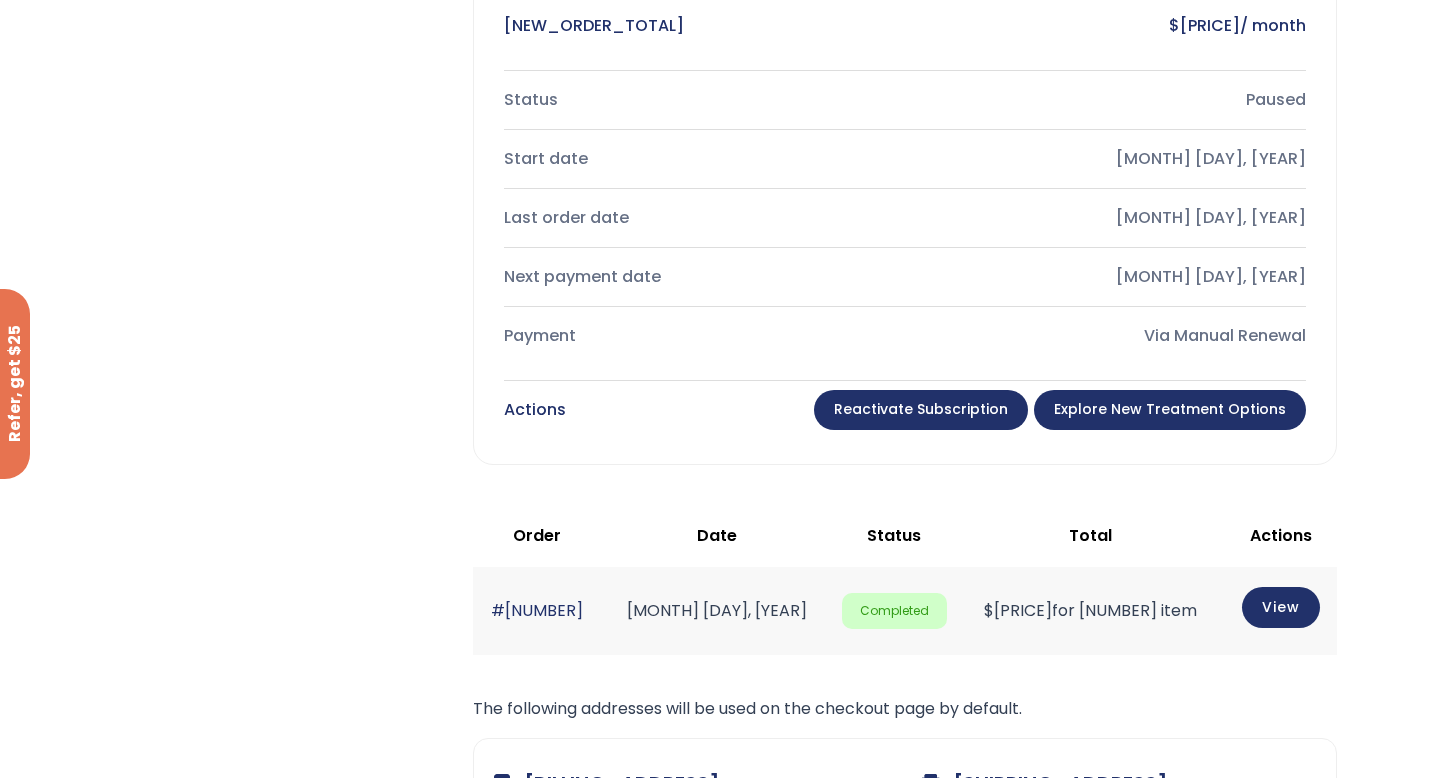 click on "Explore New Treatment Options" at bounding box center (1170, 410) 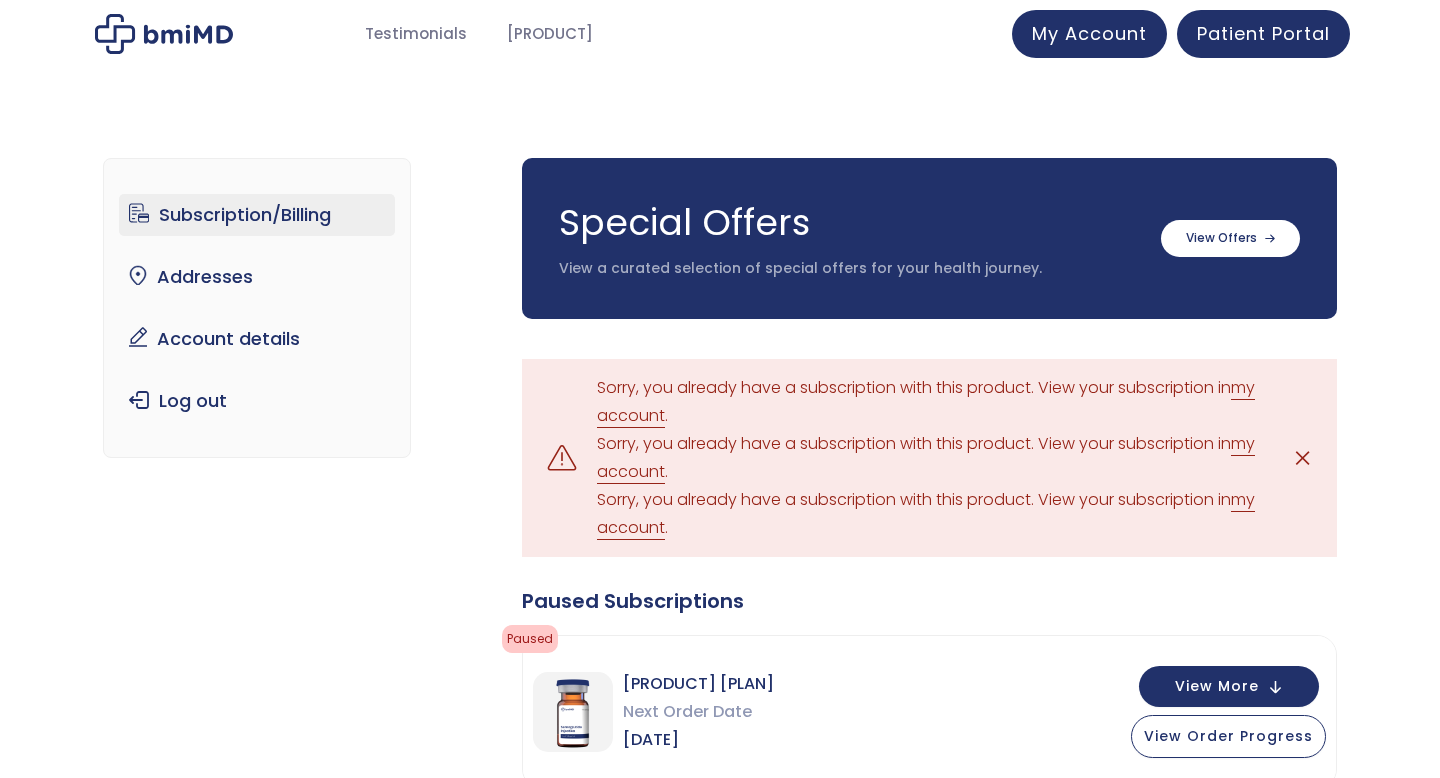 scroll, scrollTop: 0, scrollLeft: 0, axis: both 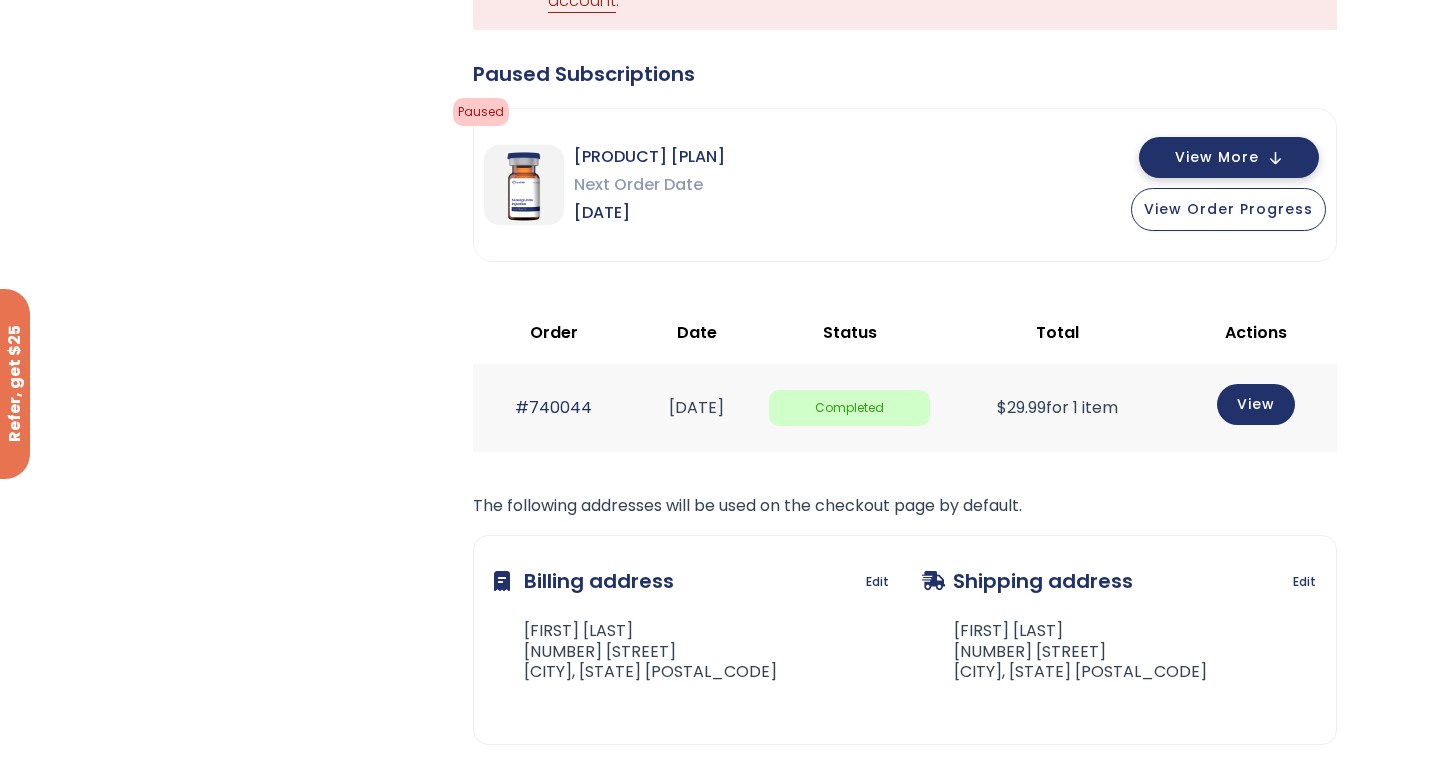 click on "View More" at bounding box center (1229, 157) 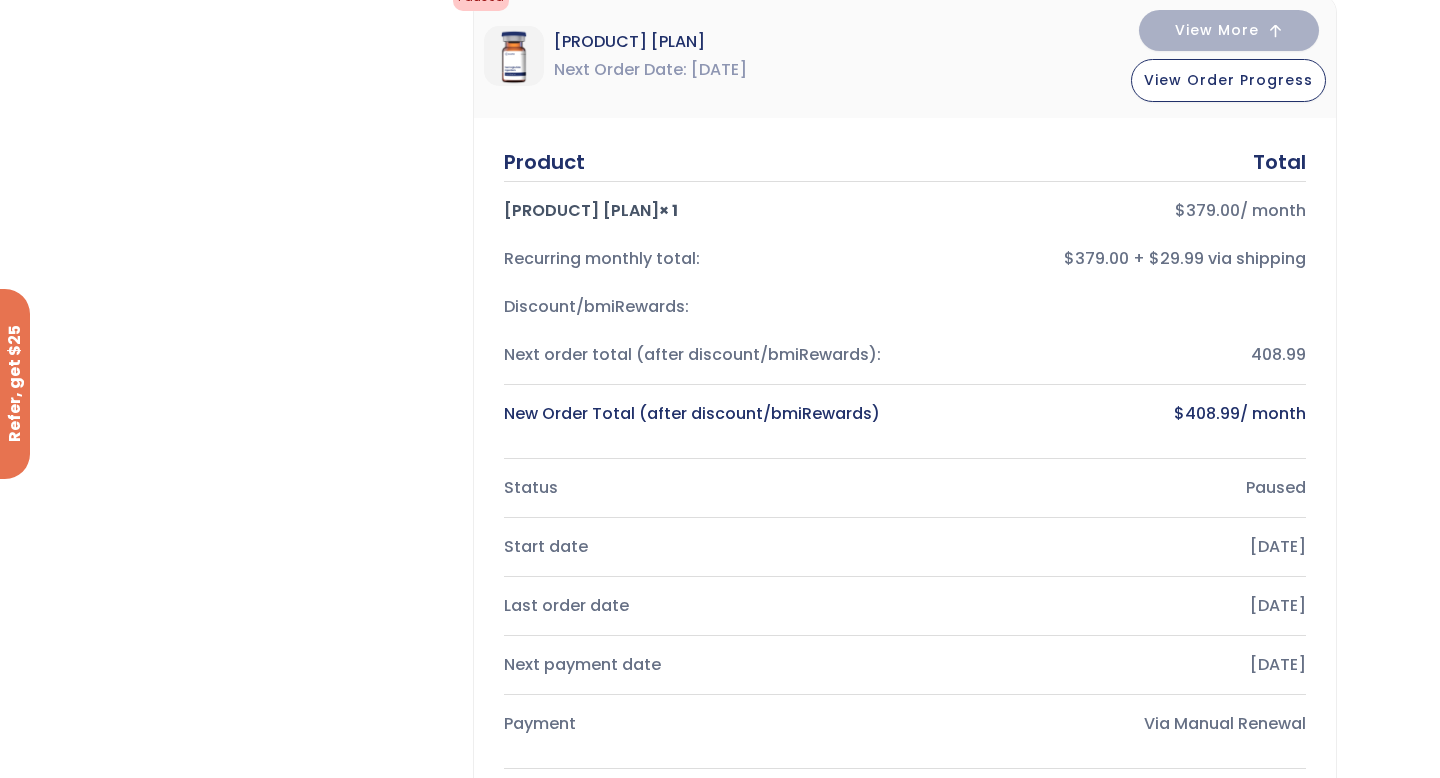 scroll, scrollTop: 686, scrollLeft: 0, axis: vertical 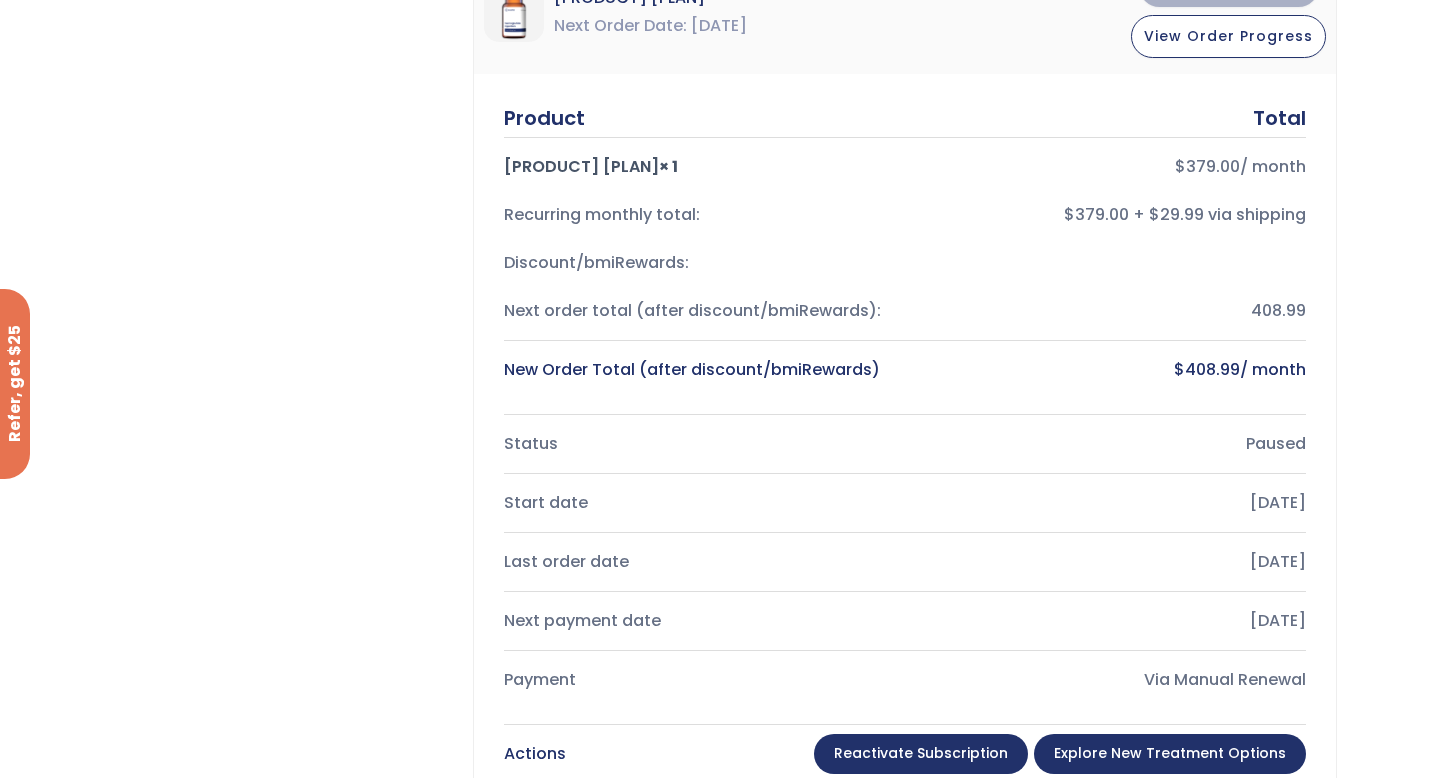 drag, startPoint x: 754, startPoint y: 377, endPoint x: 866, endPoint y: 377, distance: 112 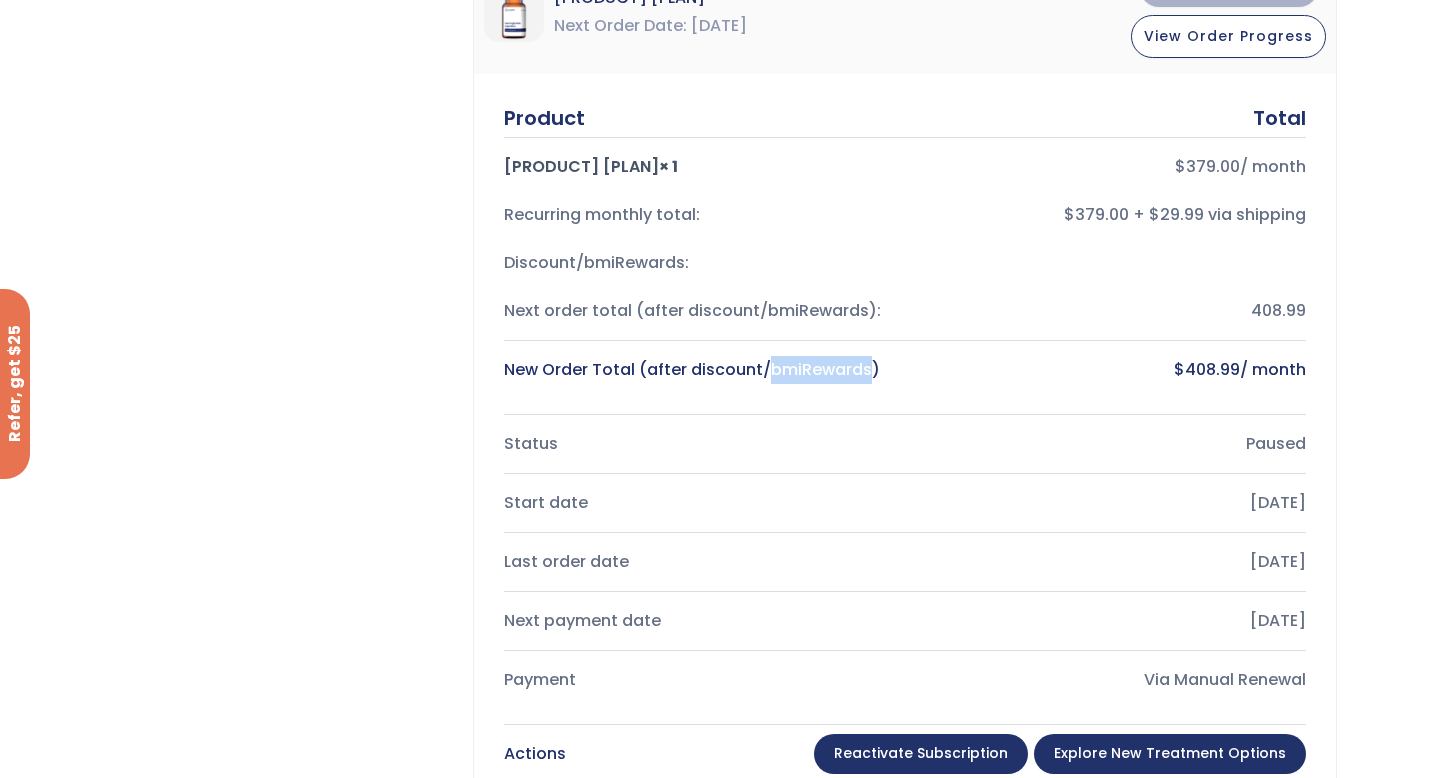 click on "[PRICE]" at bounding box center [696, 167] 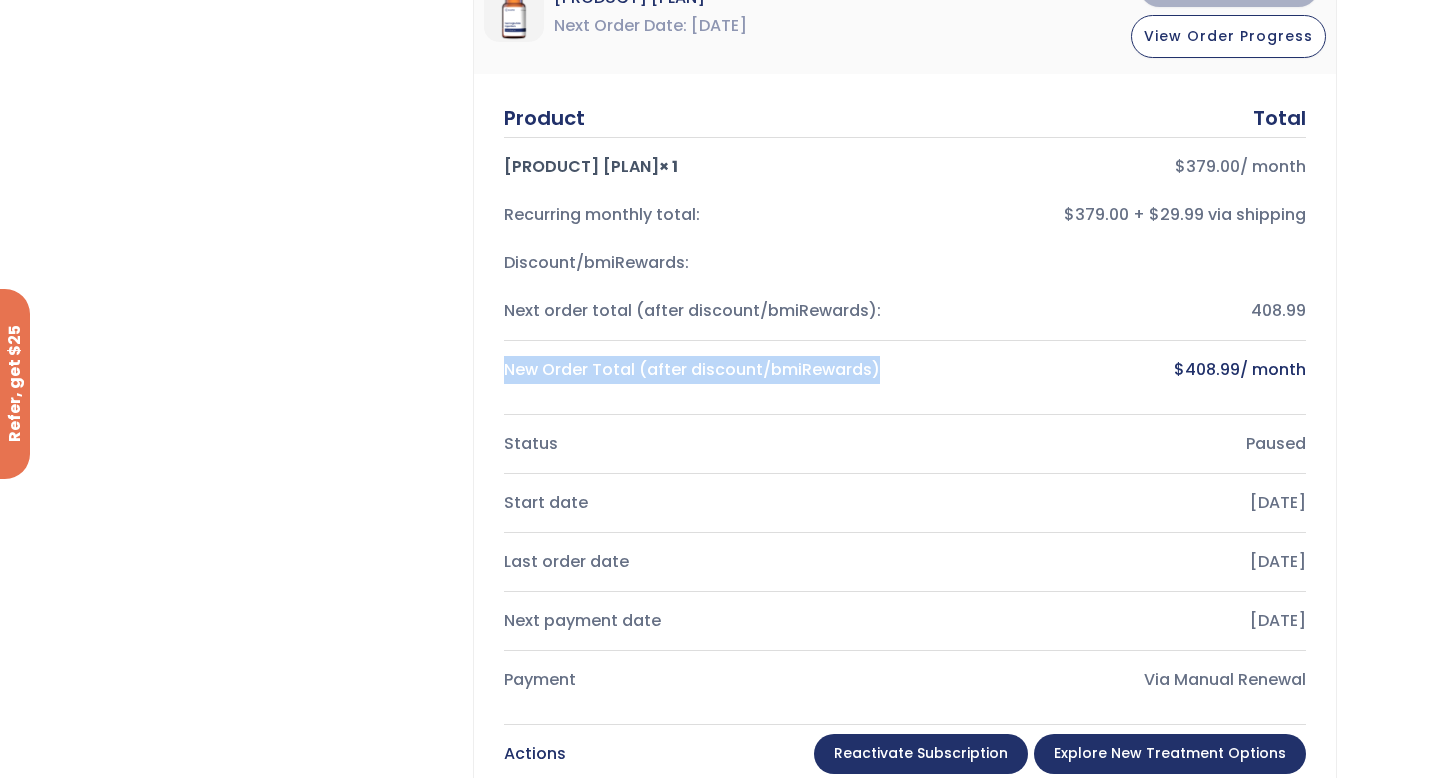 click on "[PRICE]" at bounding box center (696, 167) 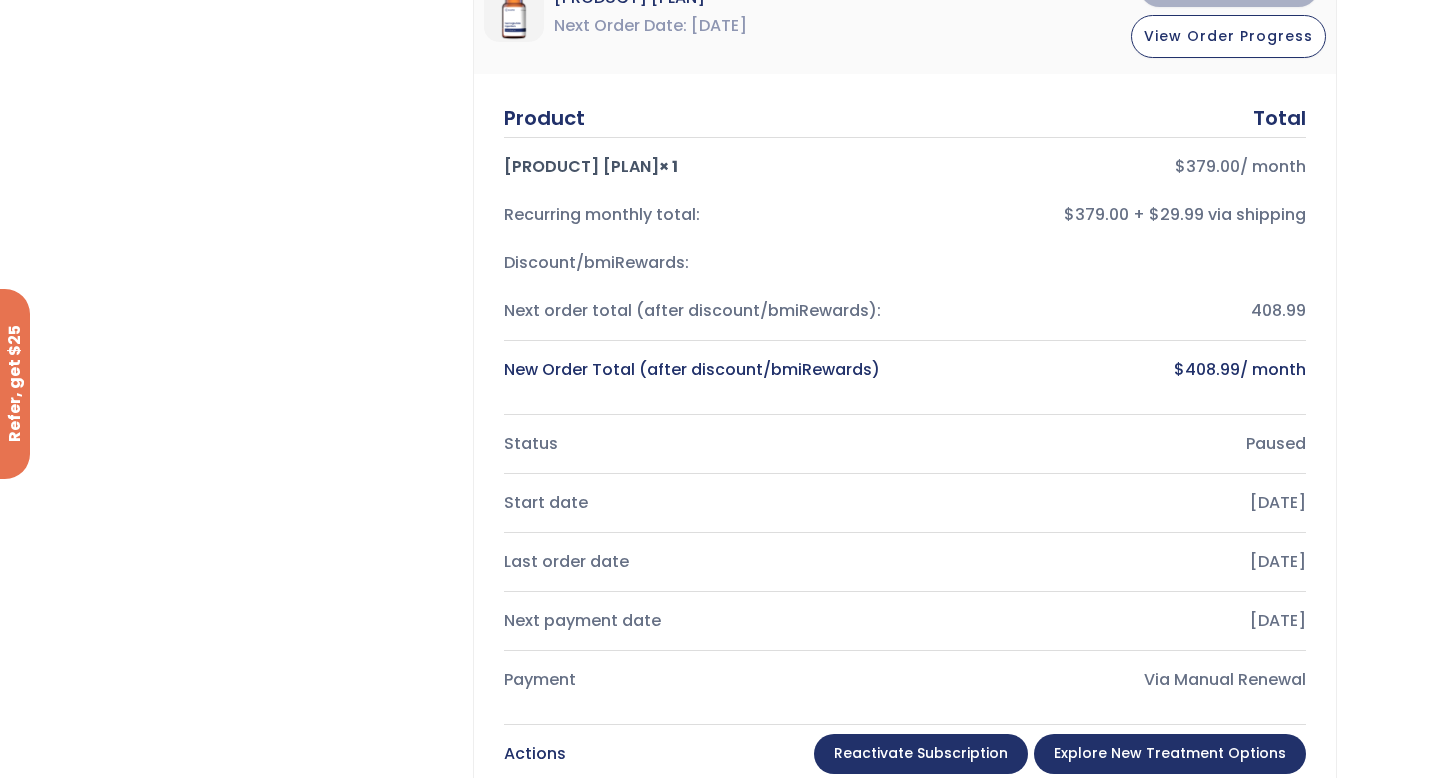 click on "$ 408.99  / month" at bounding box center [1113, 167] 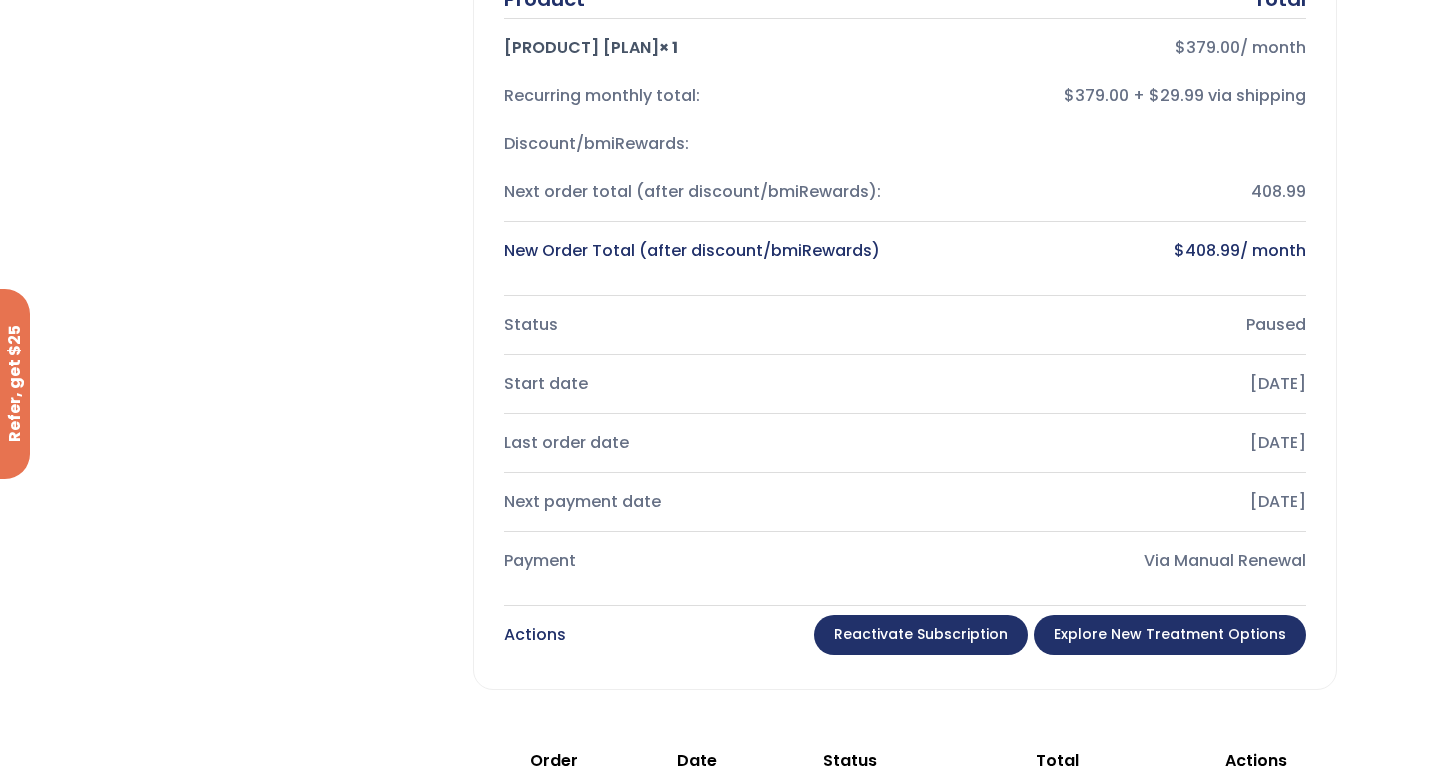 scroll, scrollTop: 807, scrollLeft: 0, axis: vertical 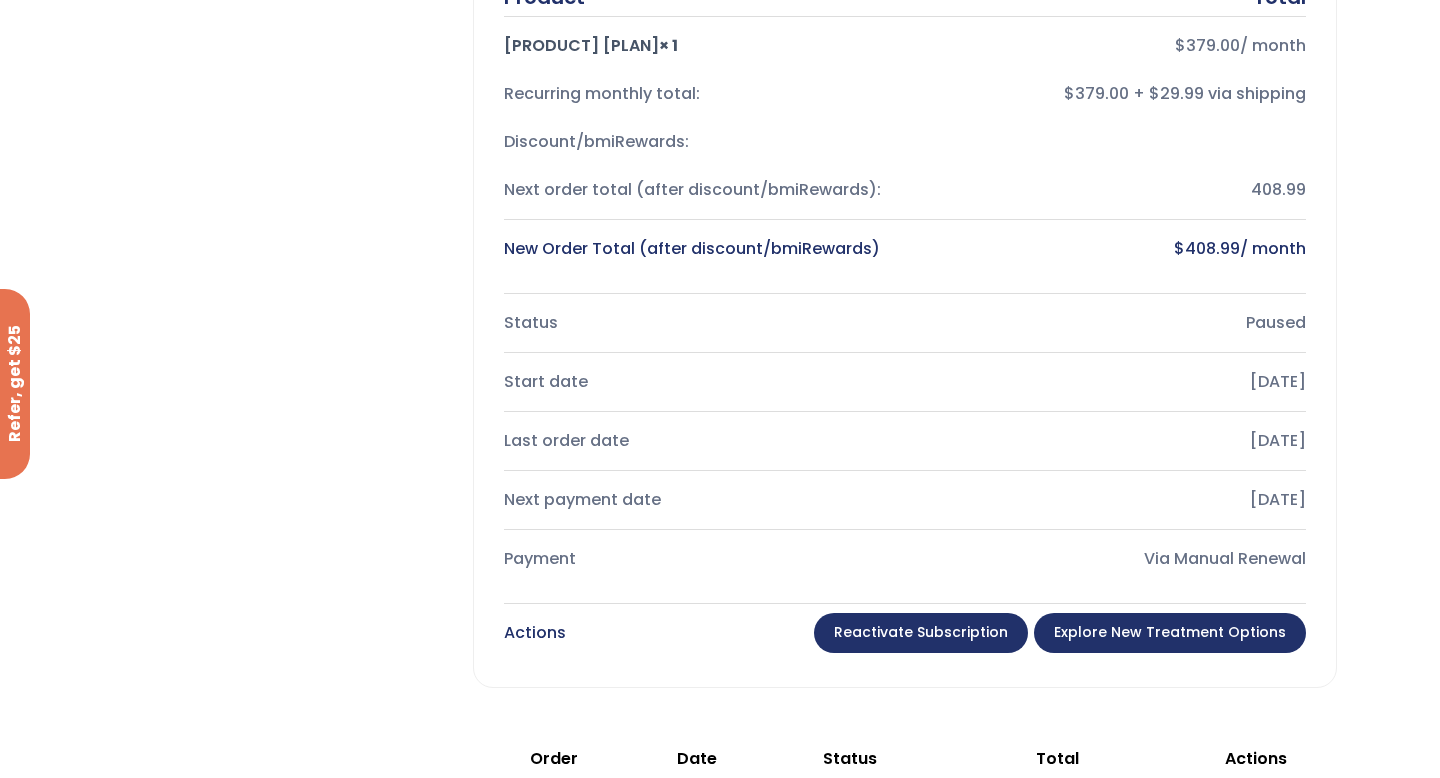 click on "Reactivate Subscription" at bounding box center (921, 633) 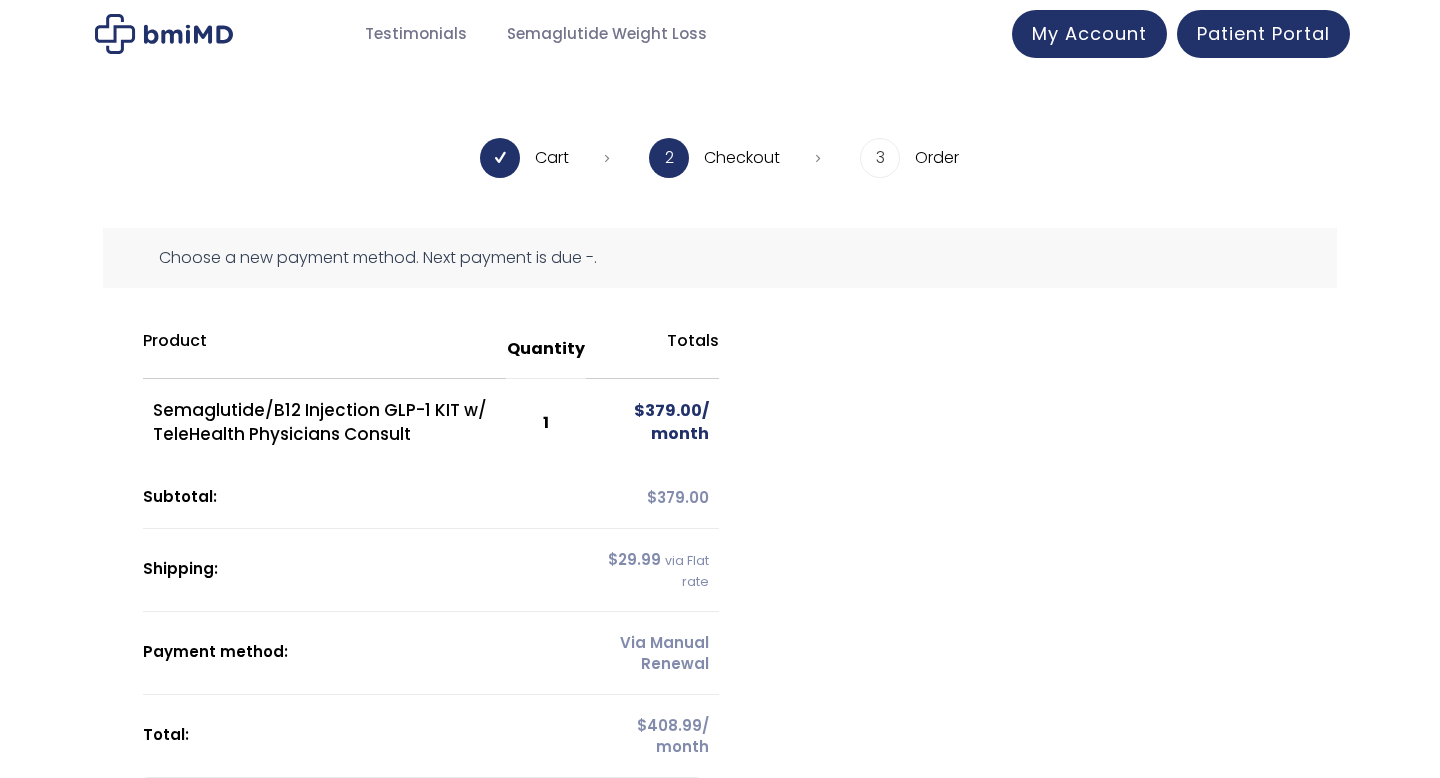 scroll, scrollTop: 0, scrollLeft: 0, axis: both 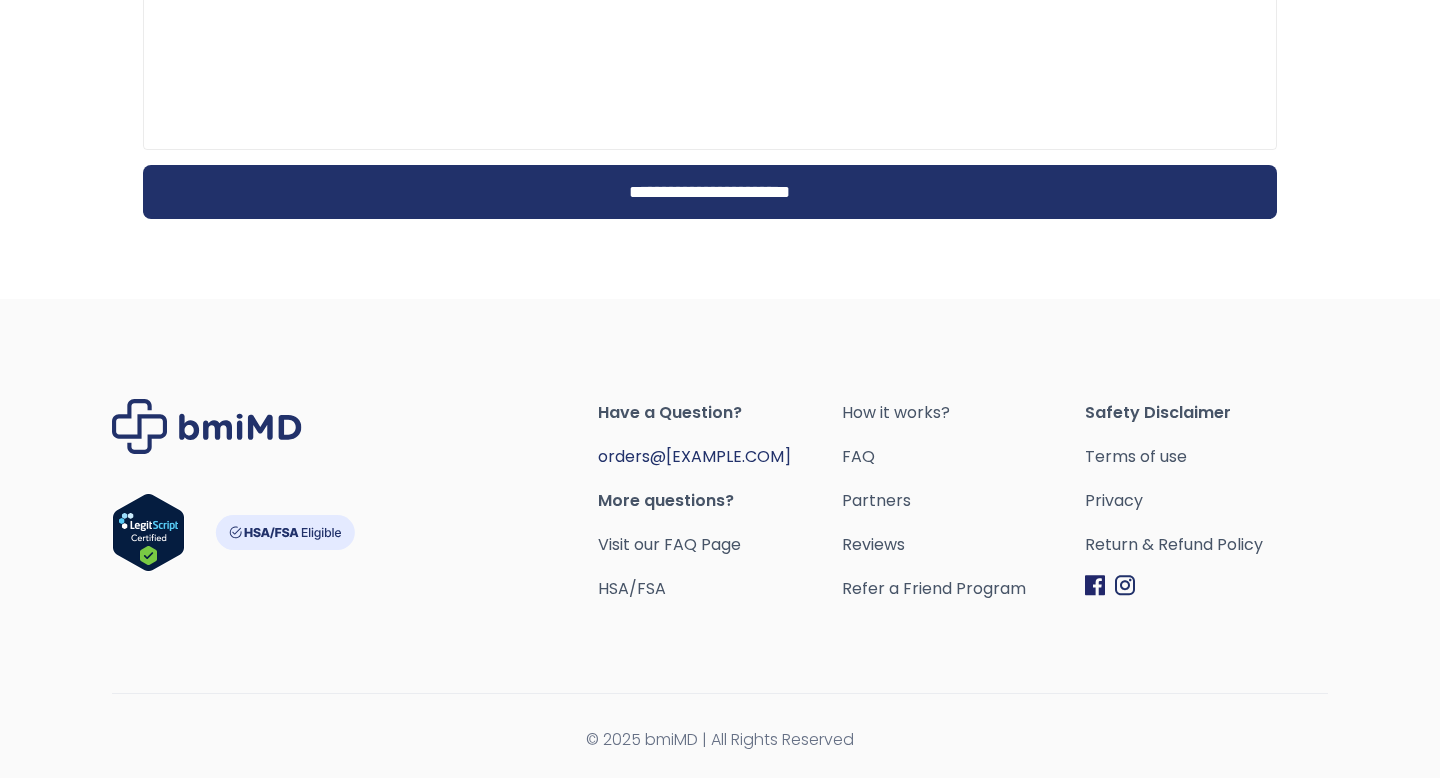 click on "orders@[EXAMPLE_DOMAIN].com" at bounding box center (686, 456) 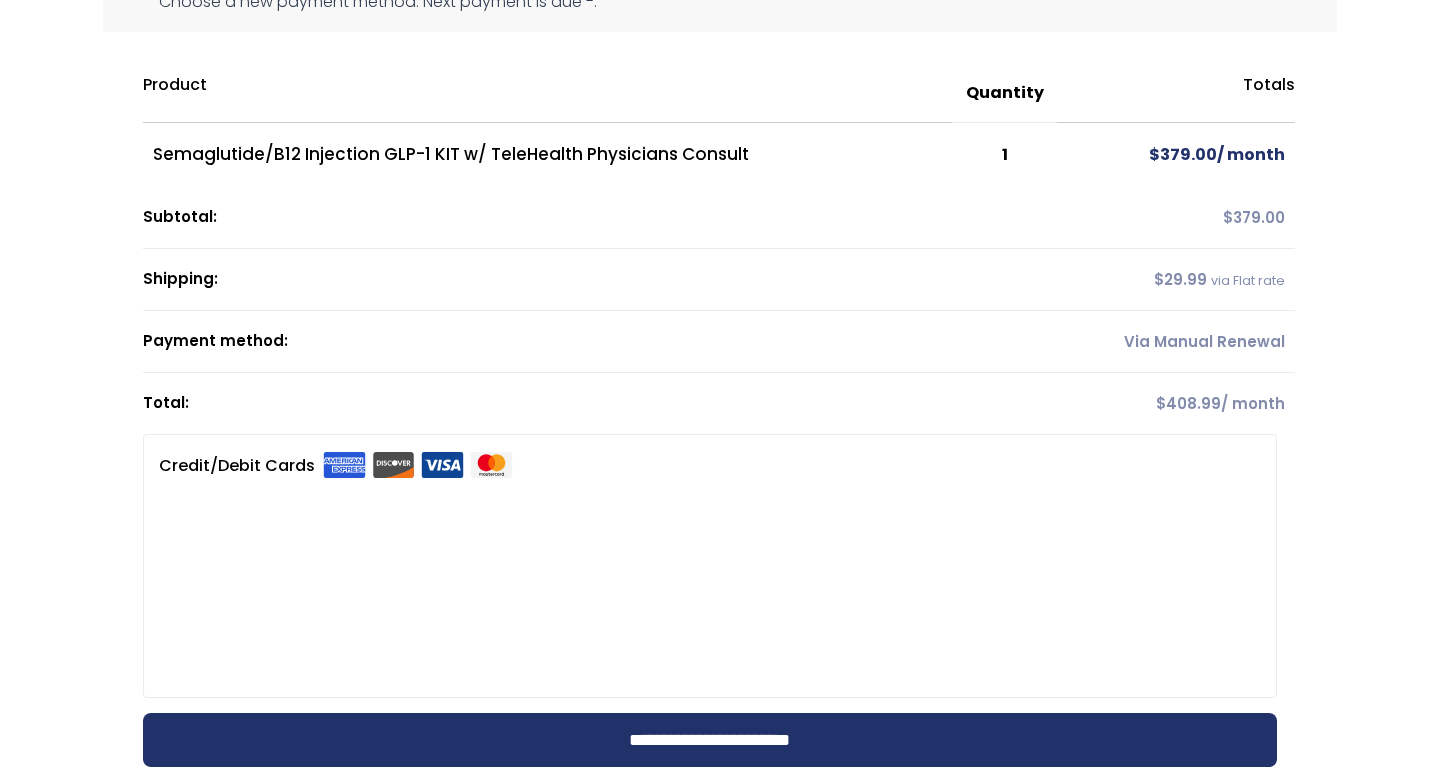 scroll, scrollTop: 127, scrollLeft: 0, axis: vertical 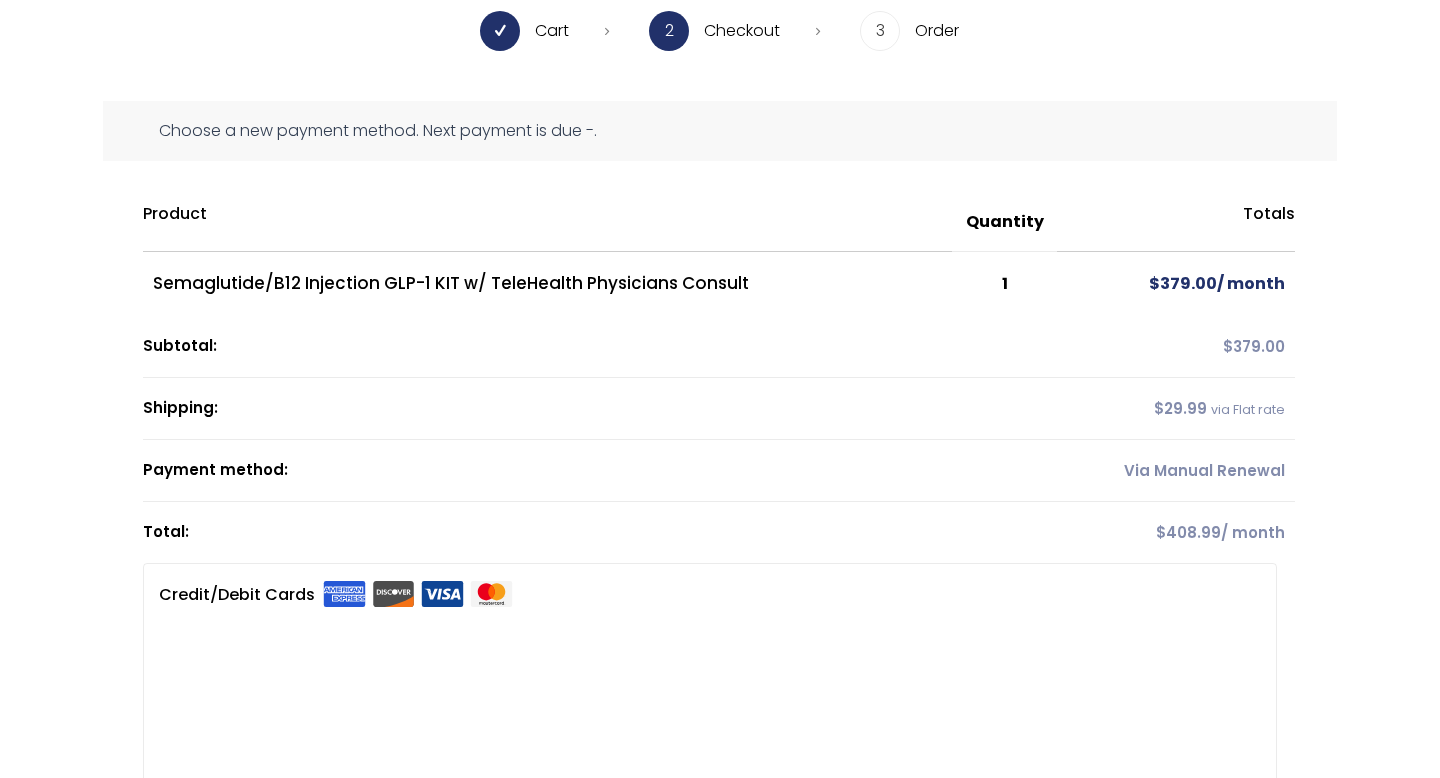click on "Semaglutide/B12 Injection GLP-1 KIT w/ TeleHealth Physicians Consult" at bounding box center (548, 284) 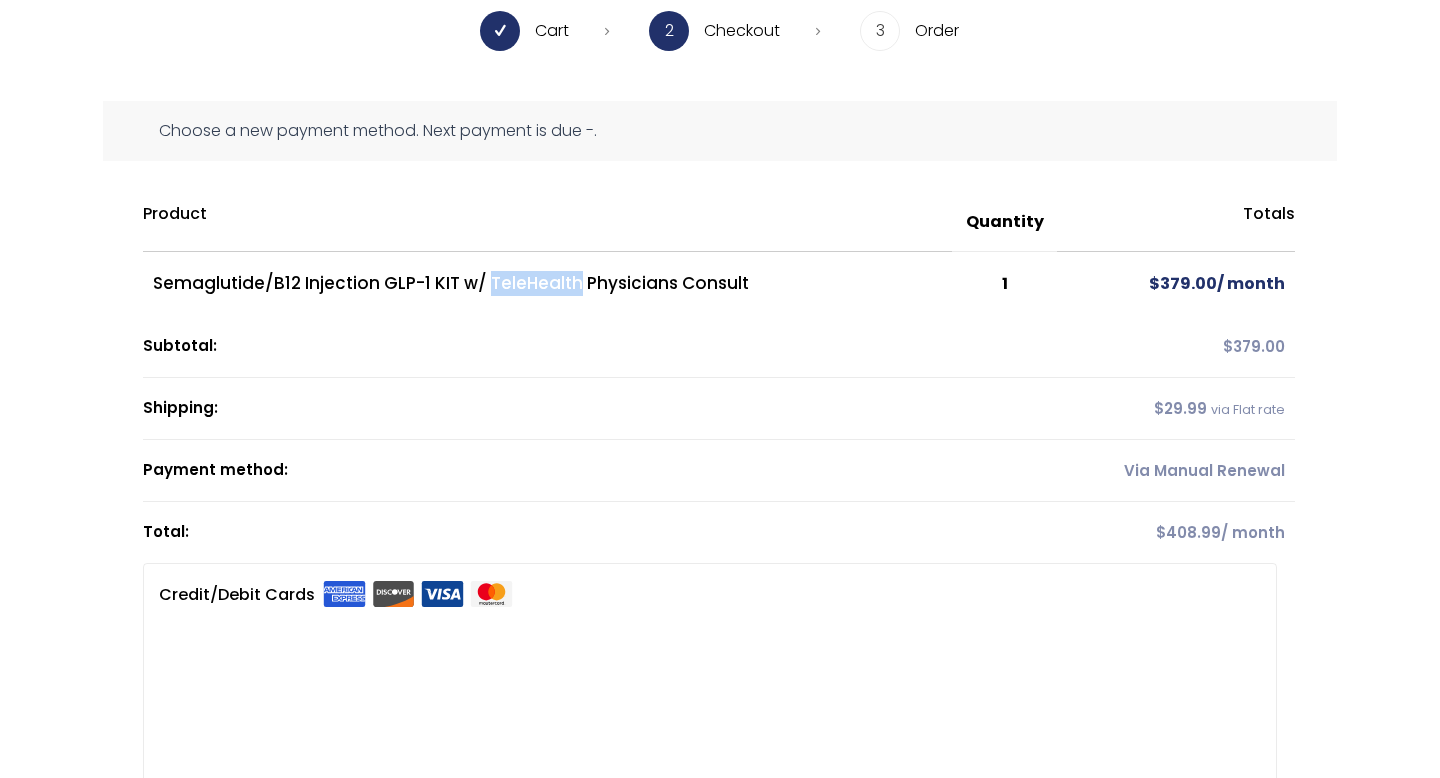 click on "Semaglutide/B12 Injection GLP-1 KIT w/ TeleHealth Physicians Consult" at bounding box center (548, 284) 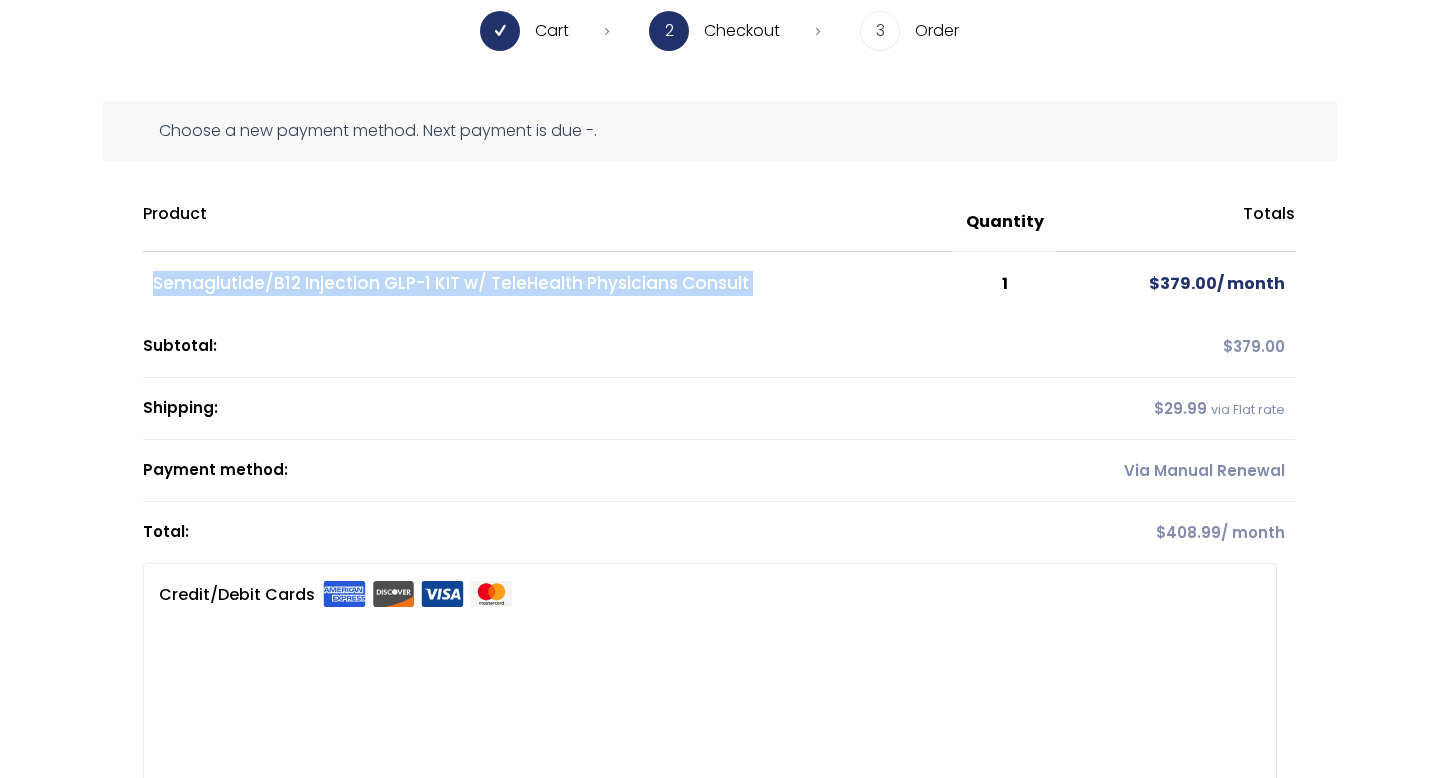 click on "Semaglutide/B12 Injection GLP-1 KIT w/ TeleHealth Physicians Consult" at bounding box center [548, 284] 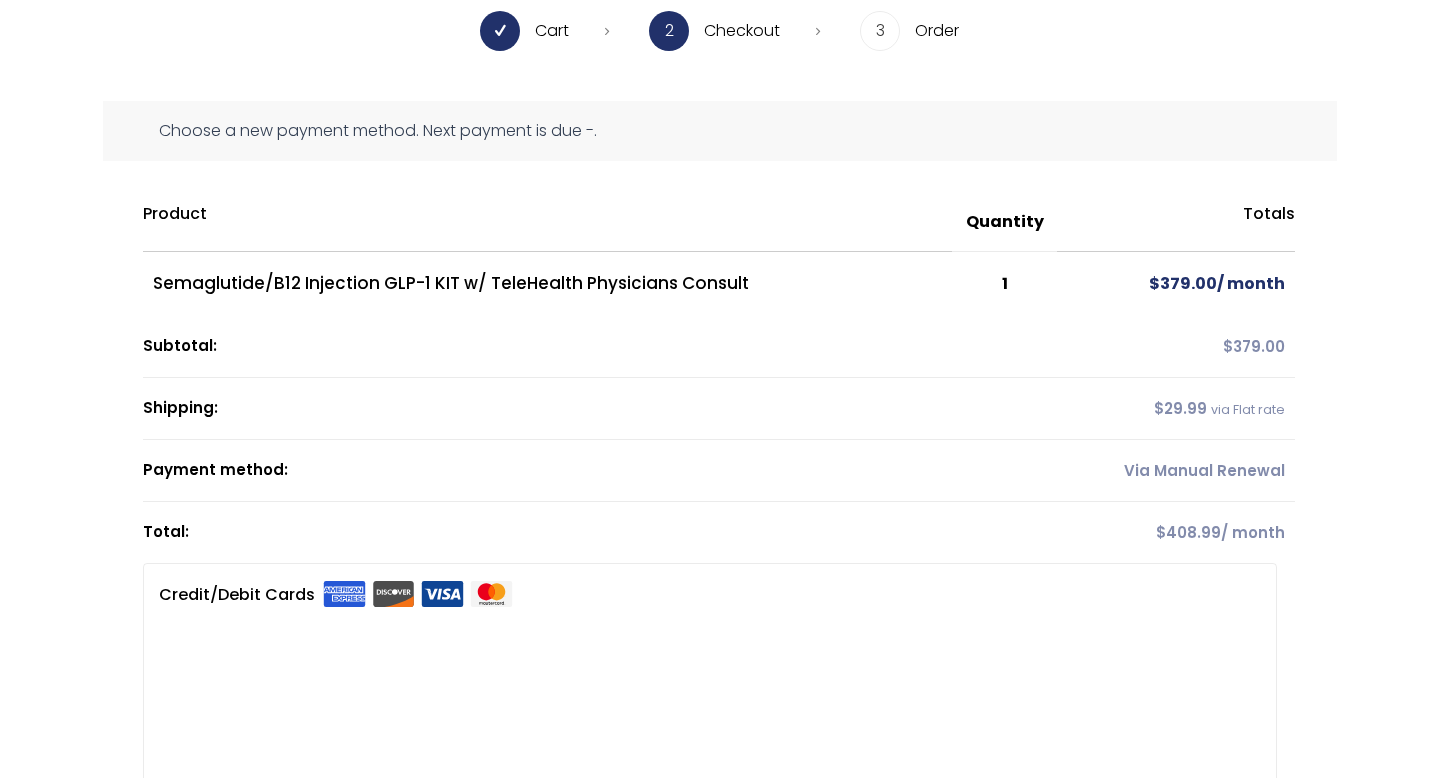 click on "Subtotal:" at bounding box center (600, 347) 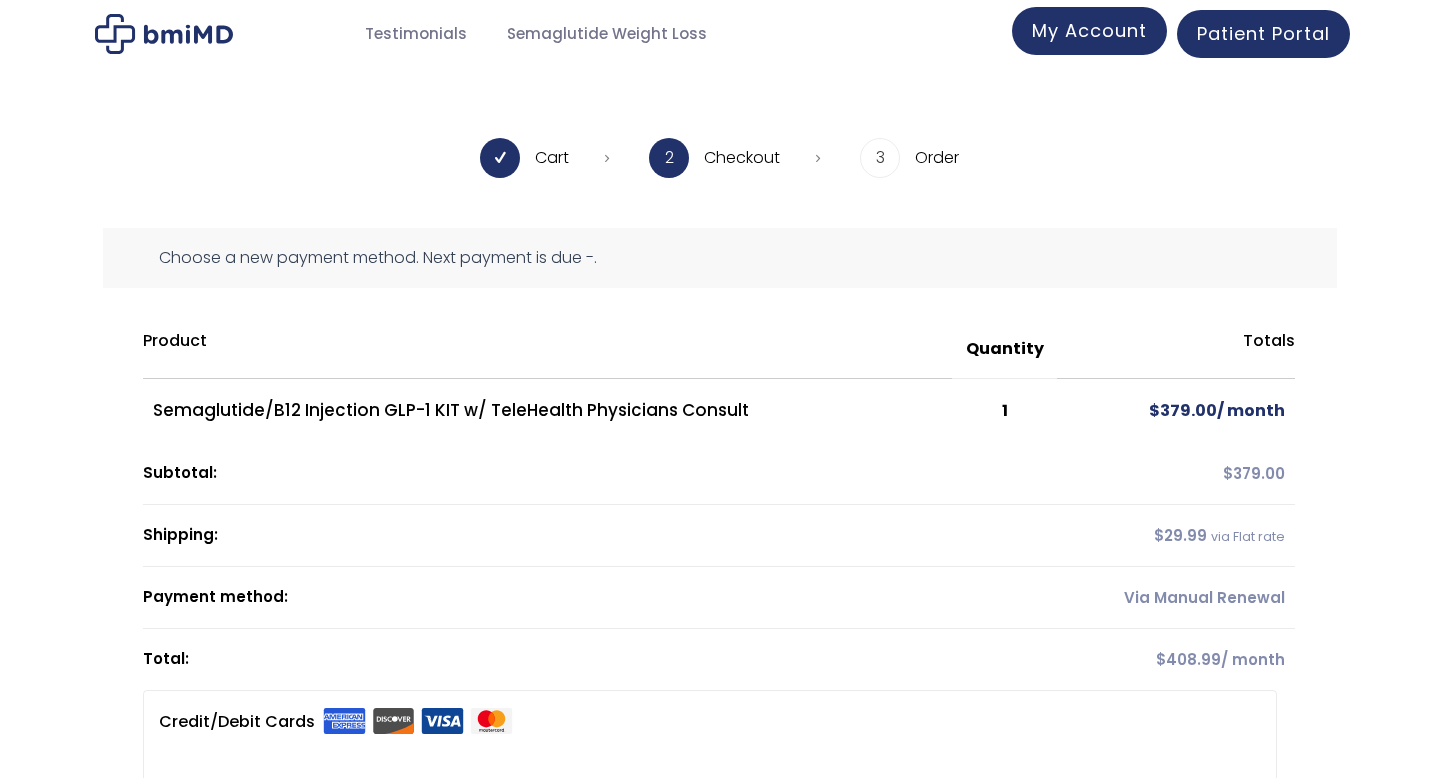 click on "My Account" at bounding box center [1089, 30] 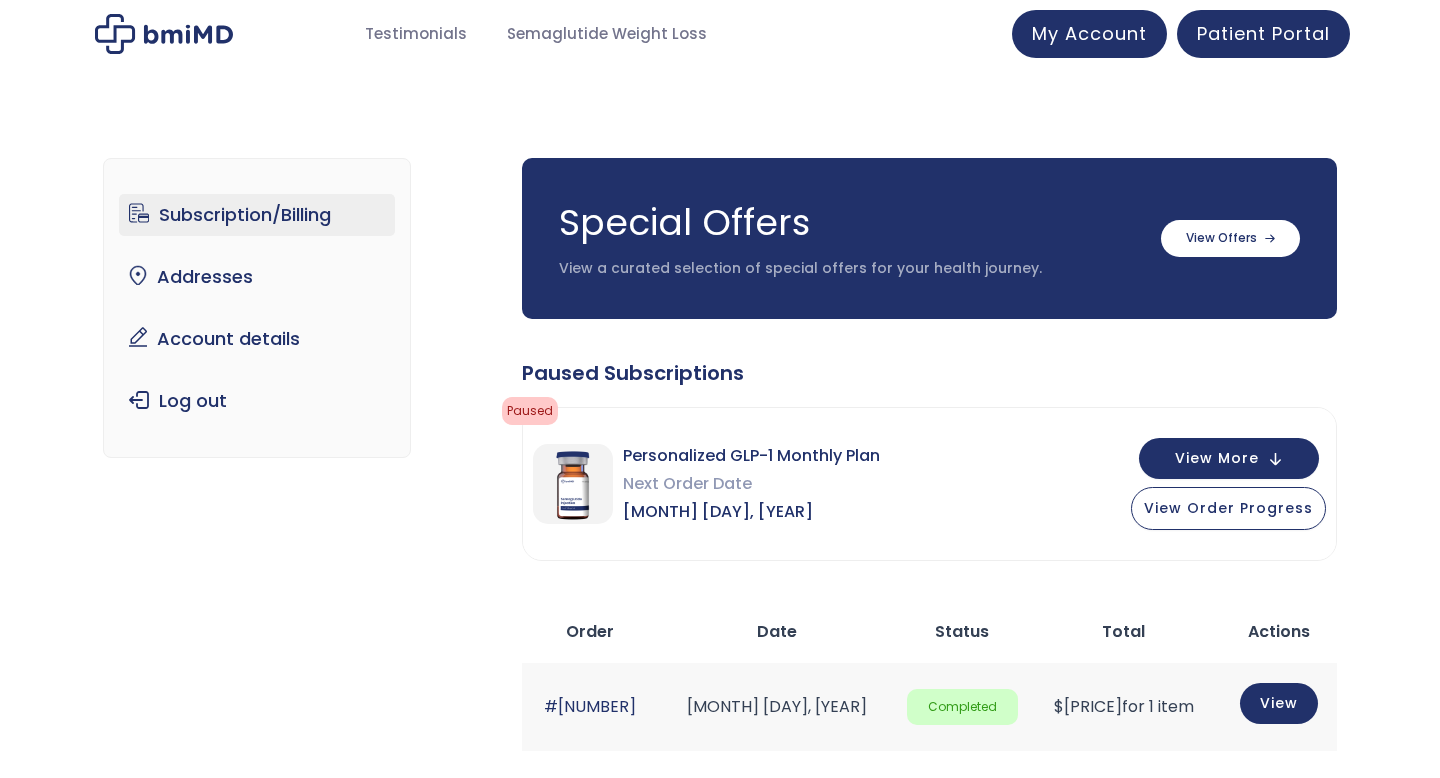 scroll, scrollTop: 0, scrollLeft: 0, axis: both 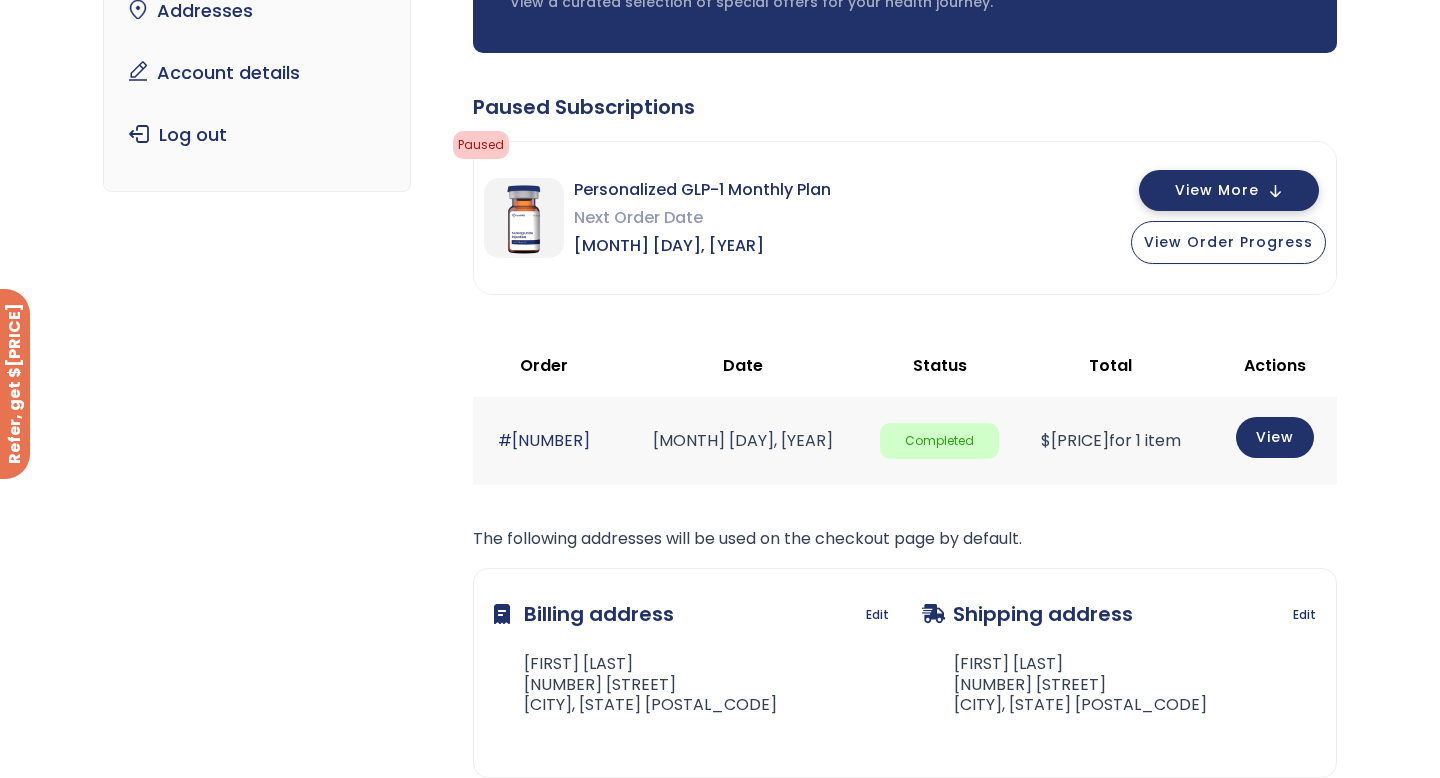 click on "View More" at bounding box center [1229, 190] 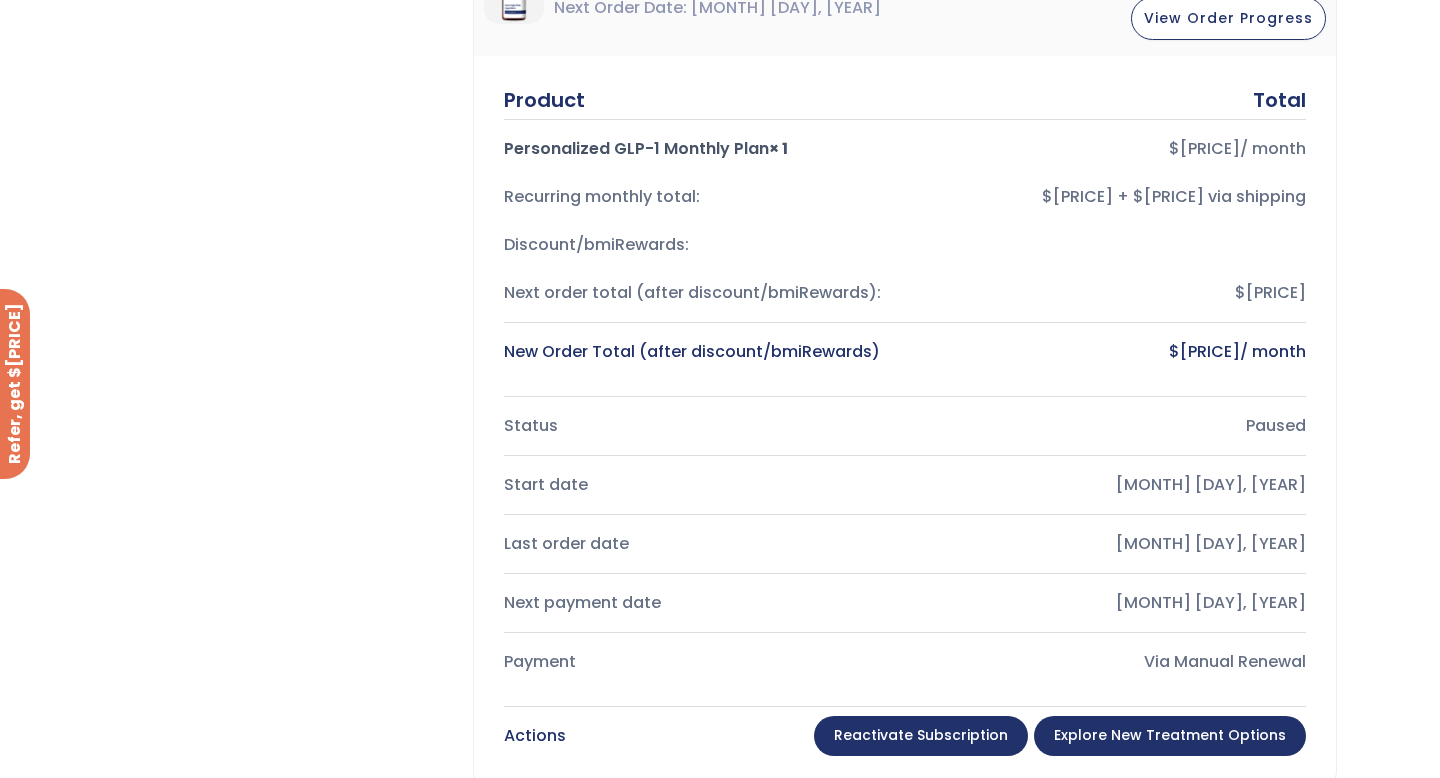 scroll, scrollTop: 290, scrollLeft: 0, axis: vertical 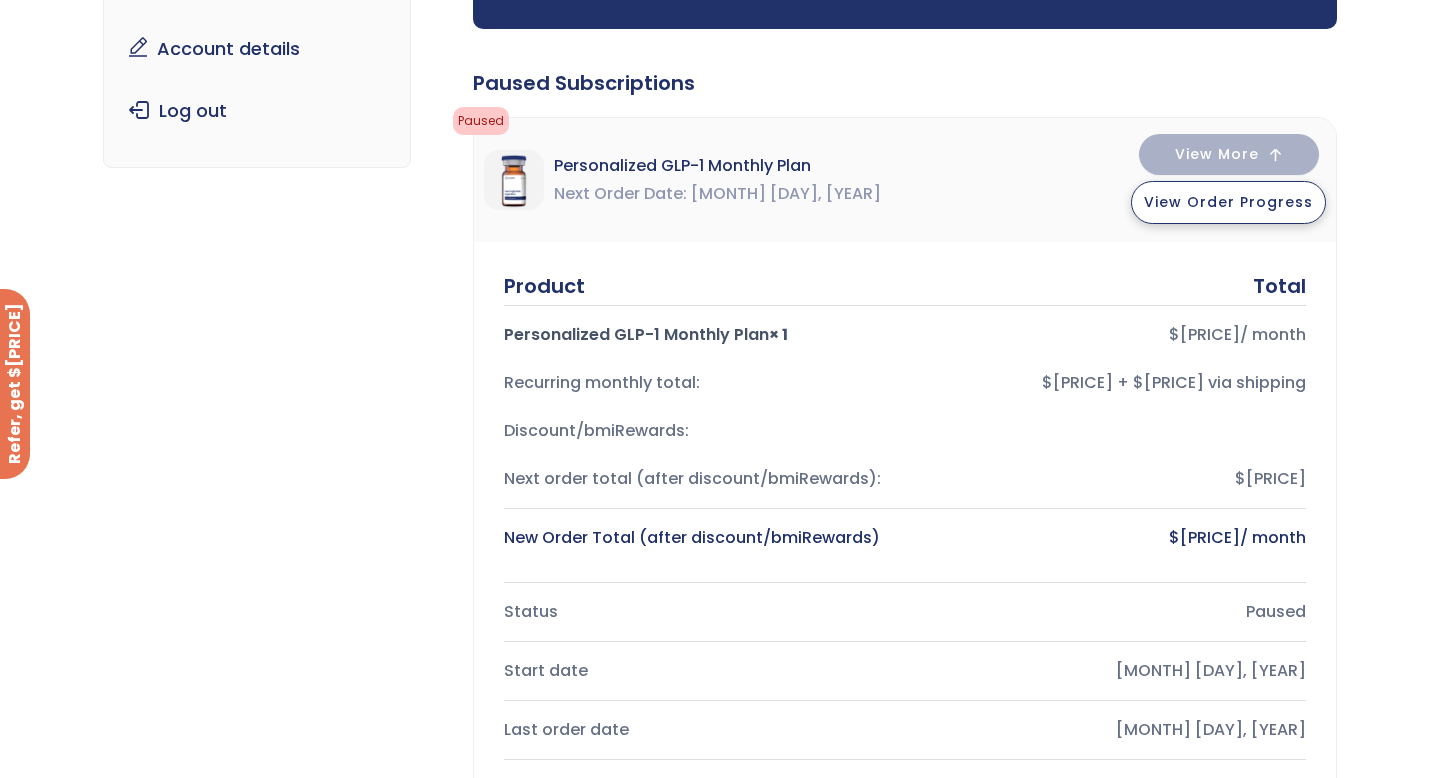 click on "View Order Progress" at bounding box center [1228, 202] 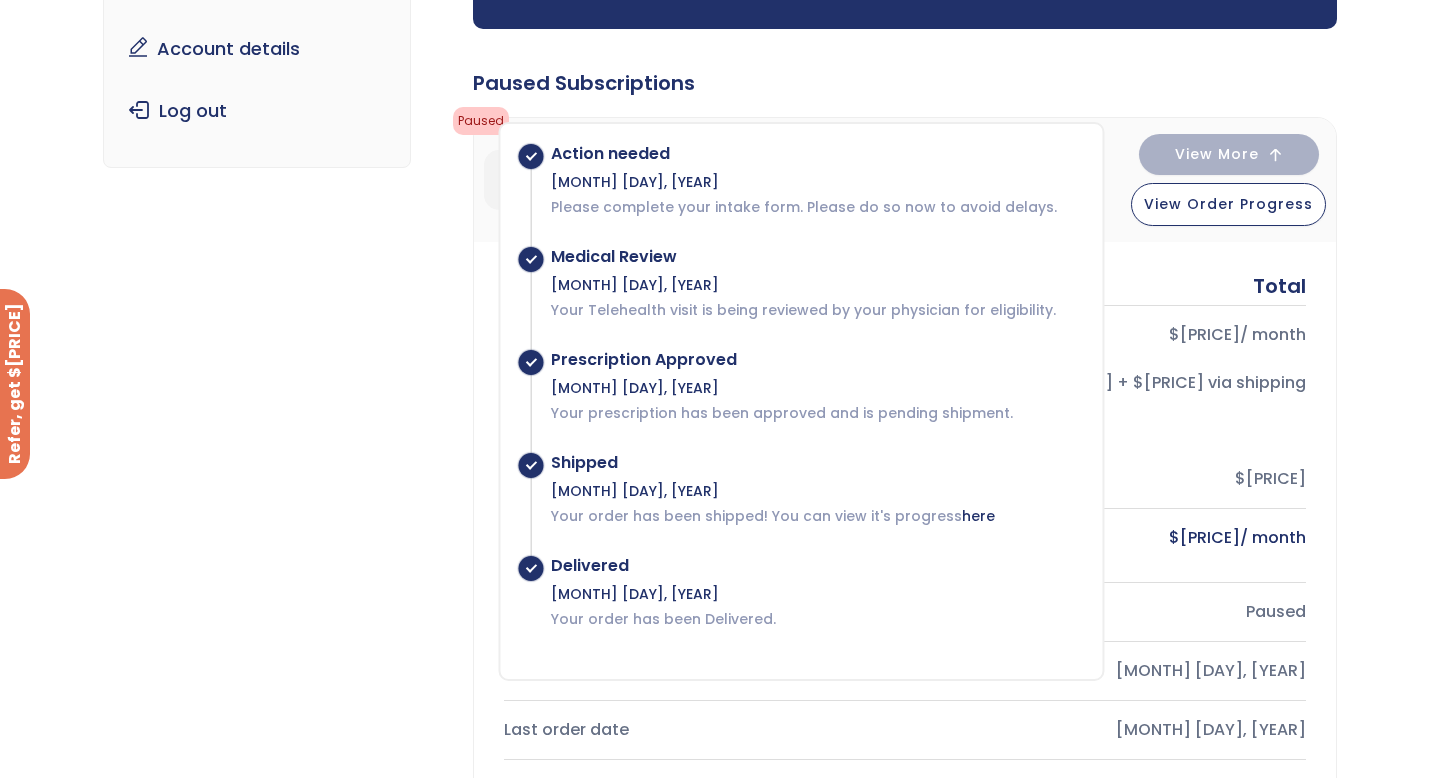 click on "Subscription/Billing
bmiRewards
Addresses
Account details
Submit a Review
Log out
Subscription/Billing
Special Offers
View a curated selection of special offers for your health journey.
Semaglutide 3 month $233/month + FREE SHIPPING" at bounding box center [720, 700] 